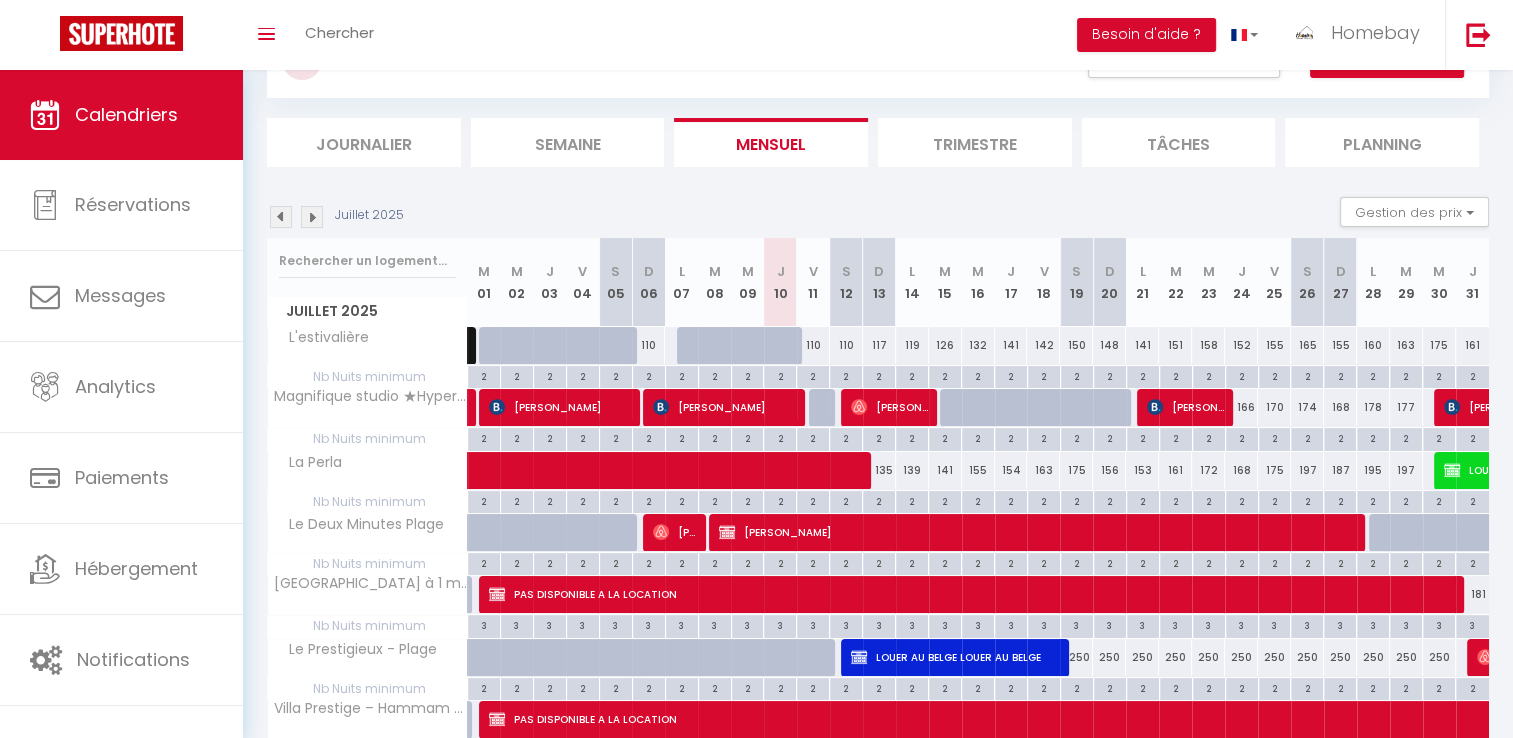 scroll, scrollTop: 200, scrollLeft: 0, axis: vertical 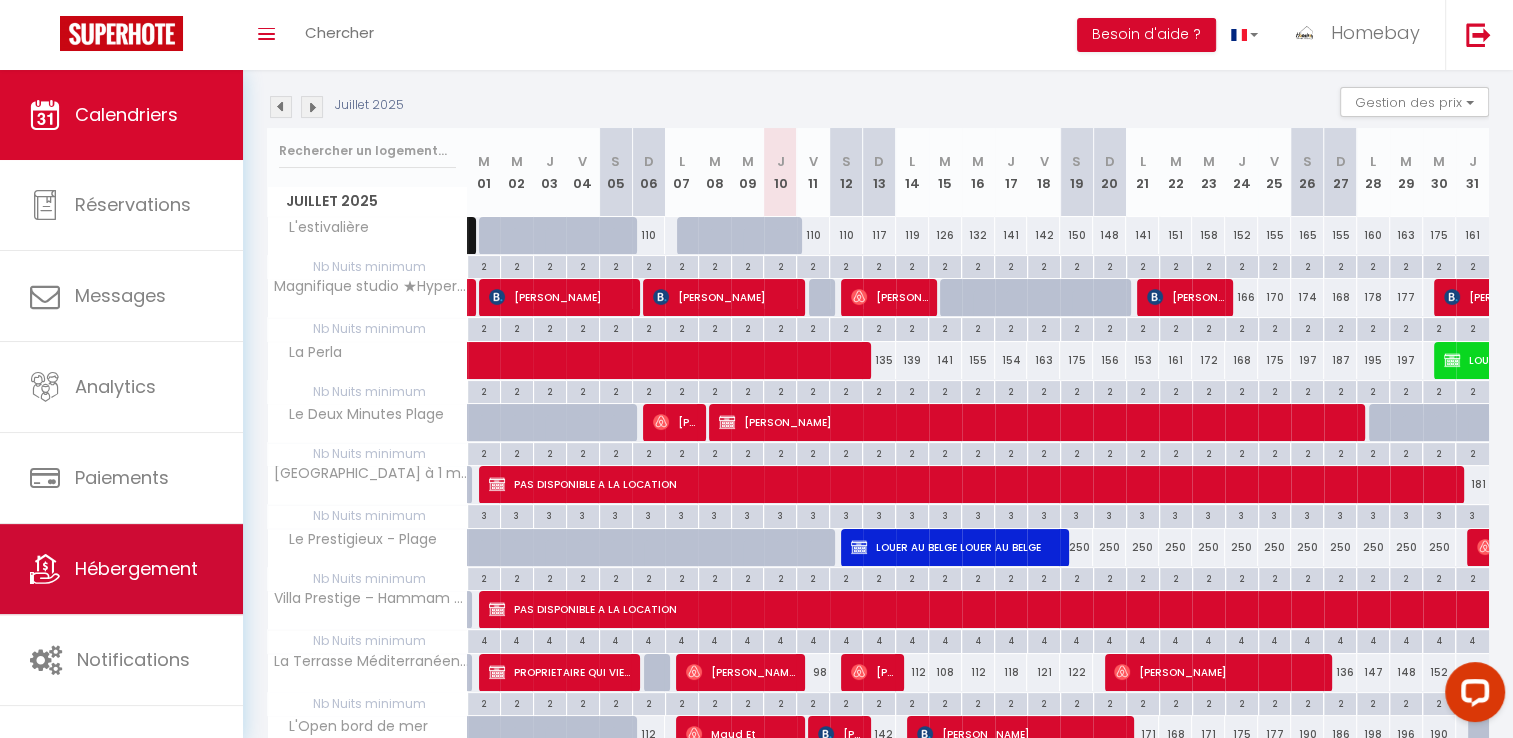 click on "Hébergement" at bounding box center (121, 569) 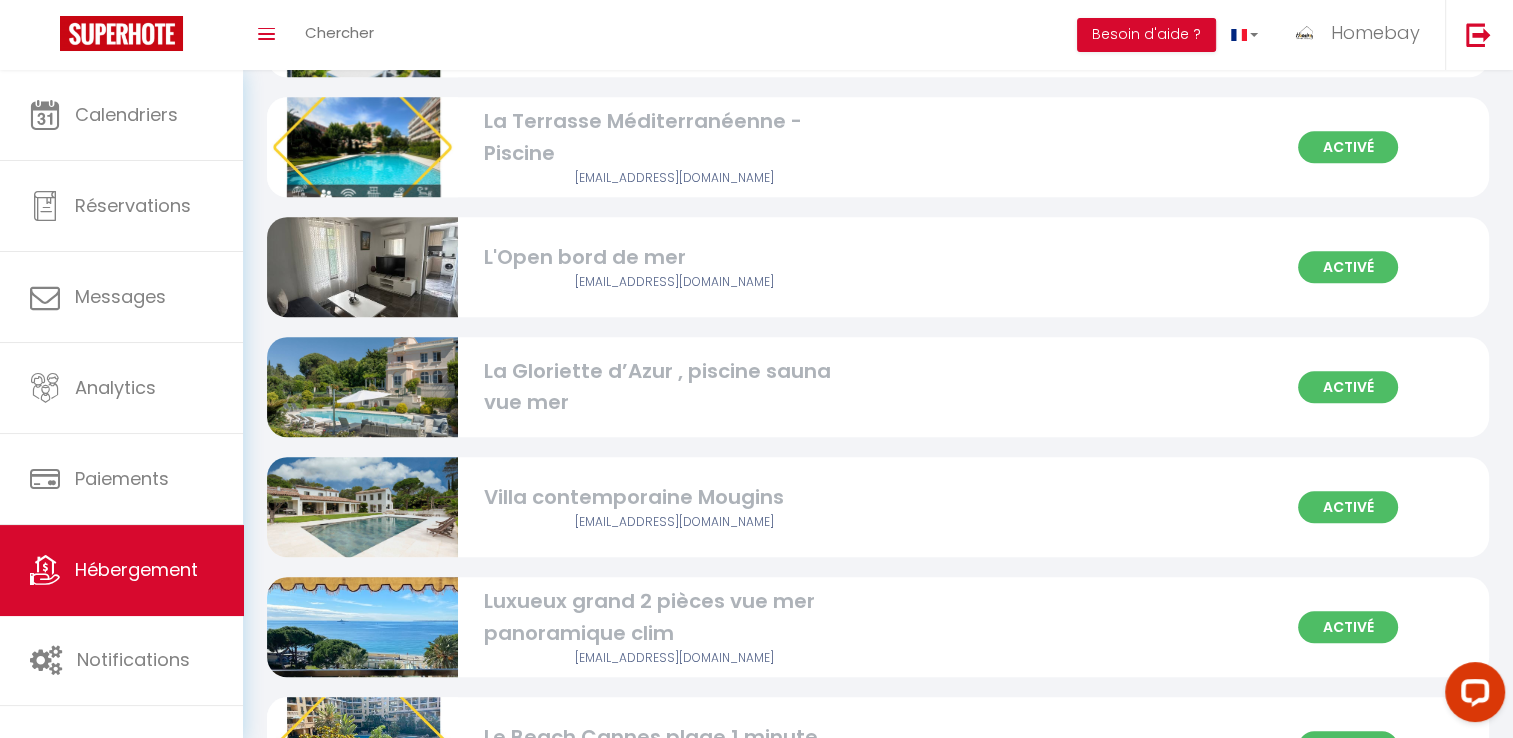 scroll, scrollTop: 1476, scrollLeft: 0, axis: vertical 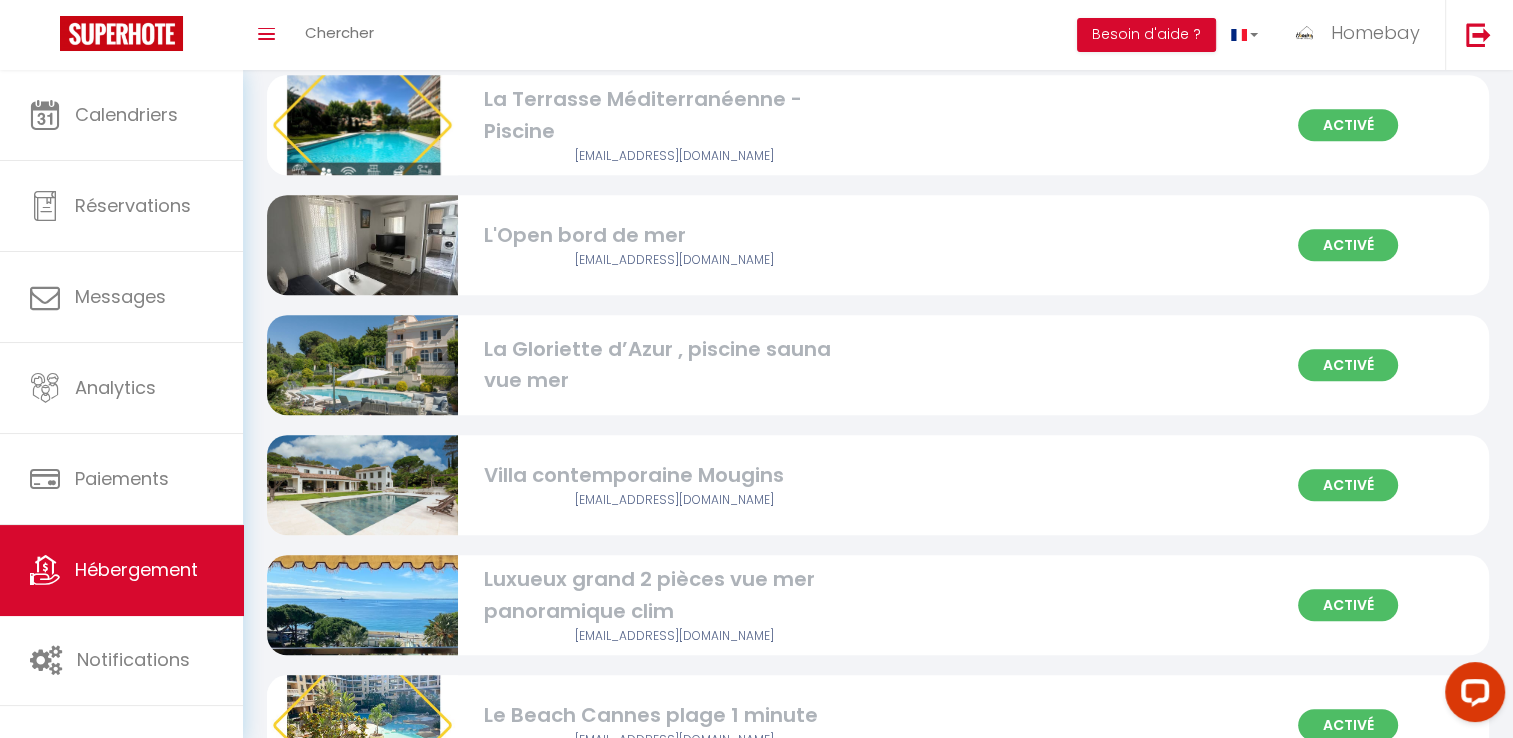 click on "Villa contemporaine Mougins" at bounding box center [674, 475] 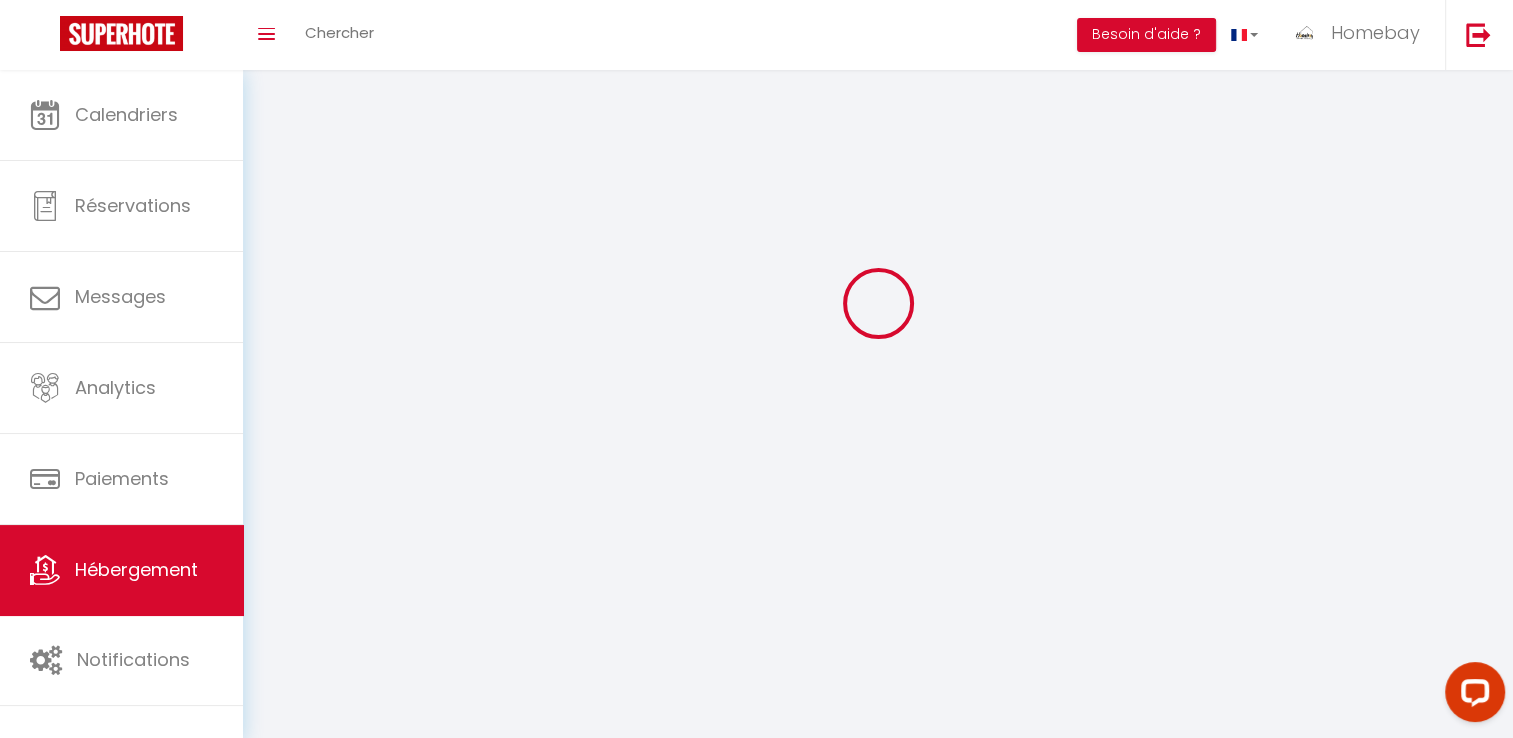 scroll, scrollTop: 0, scrollLeft: 0, axis: both 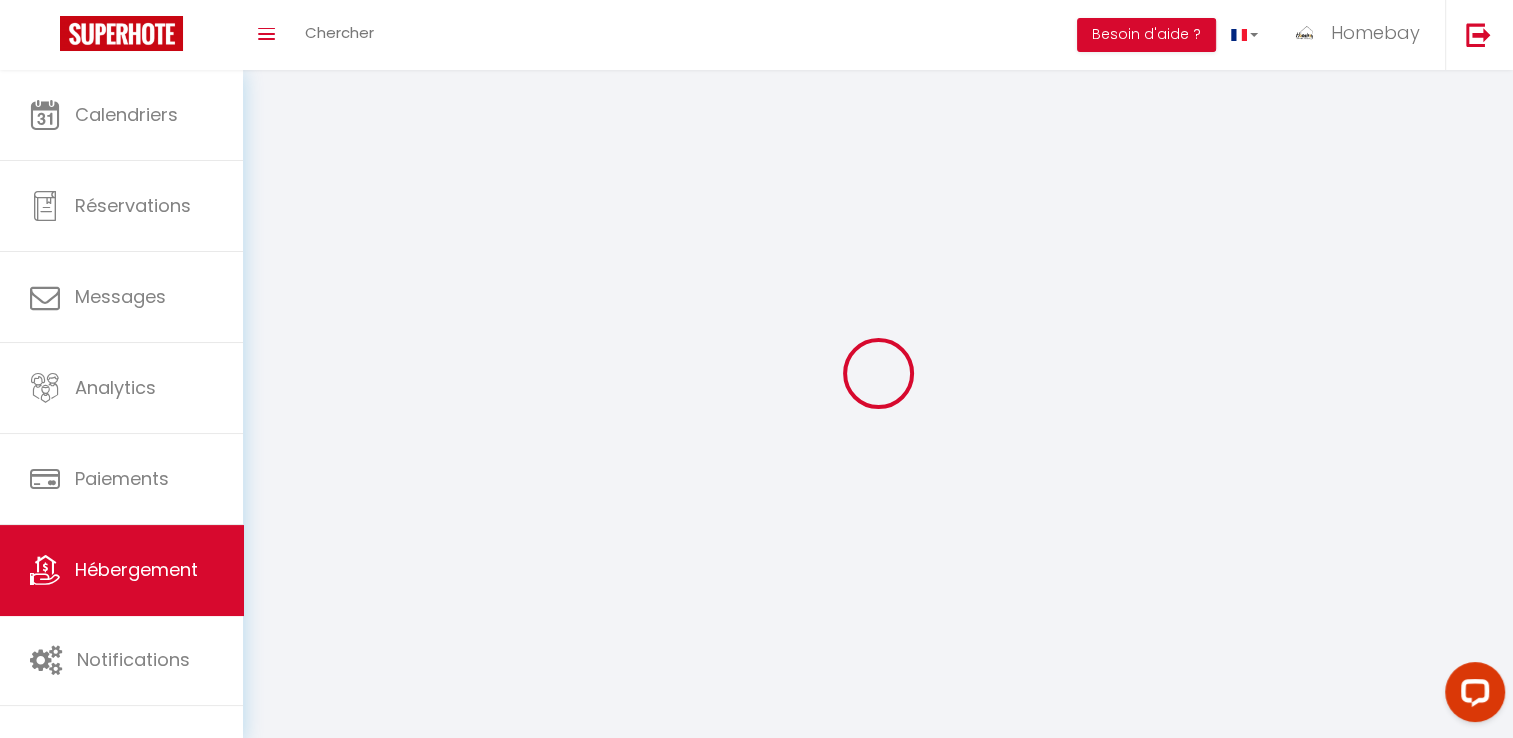 select 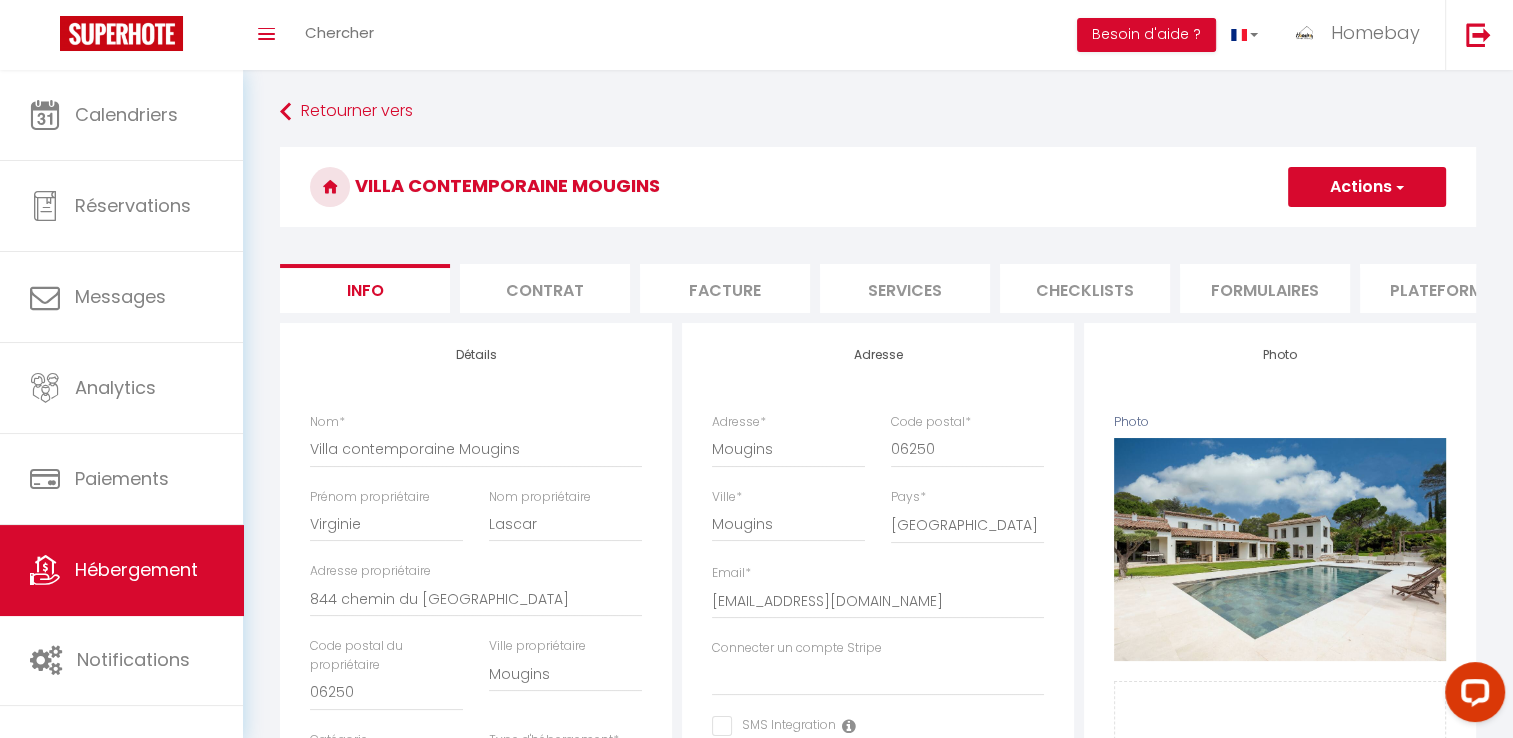 select 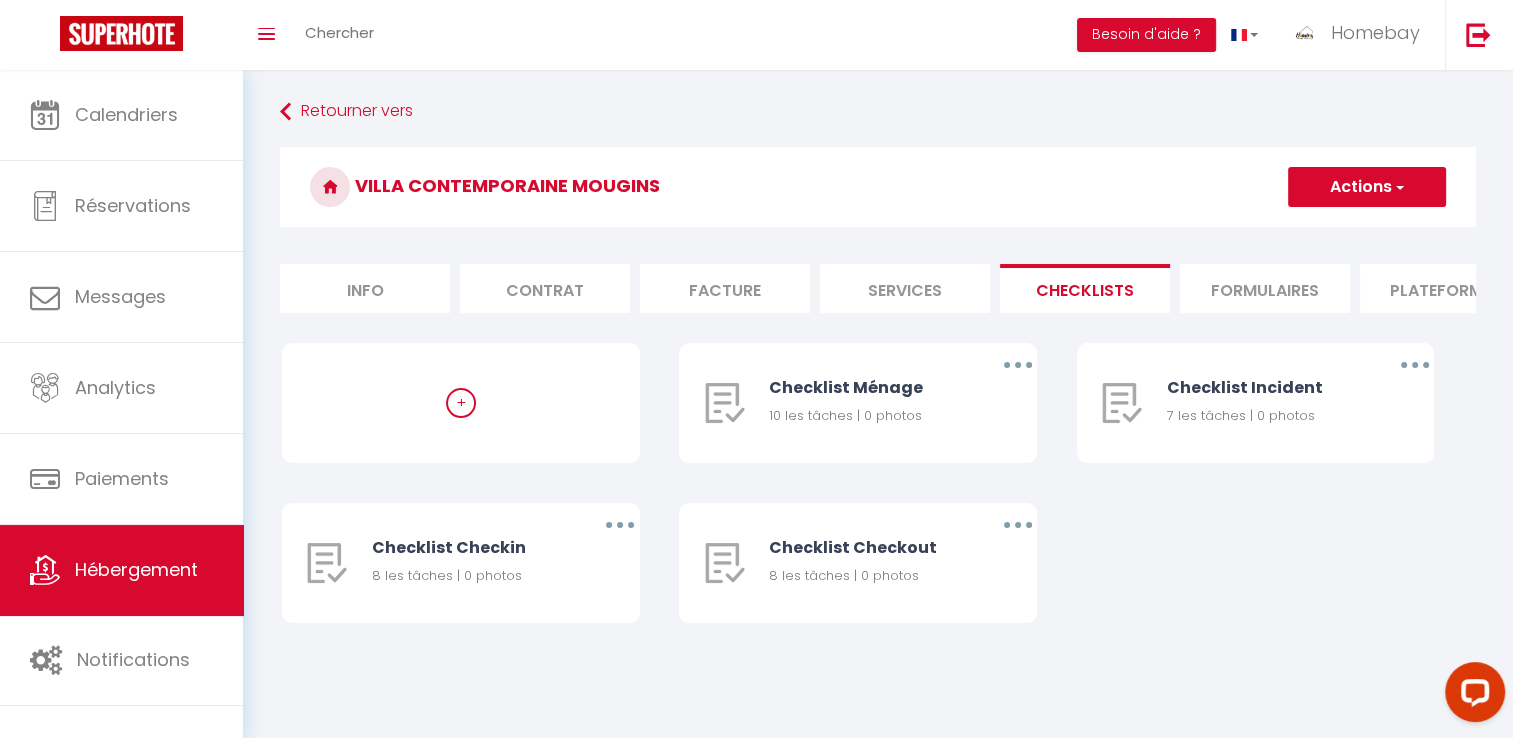 click on "Formulaires" at bounding box center (1265, 288) 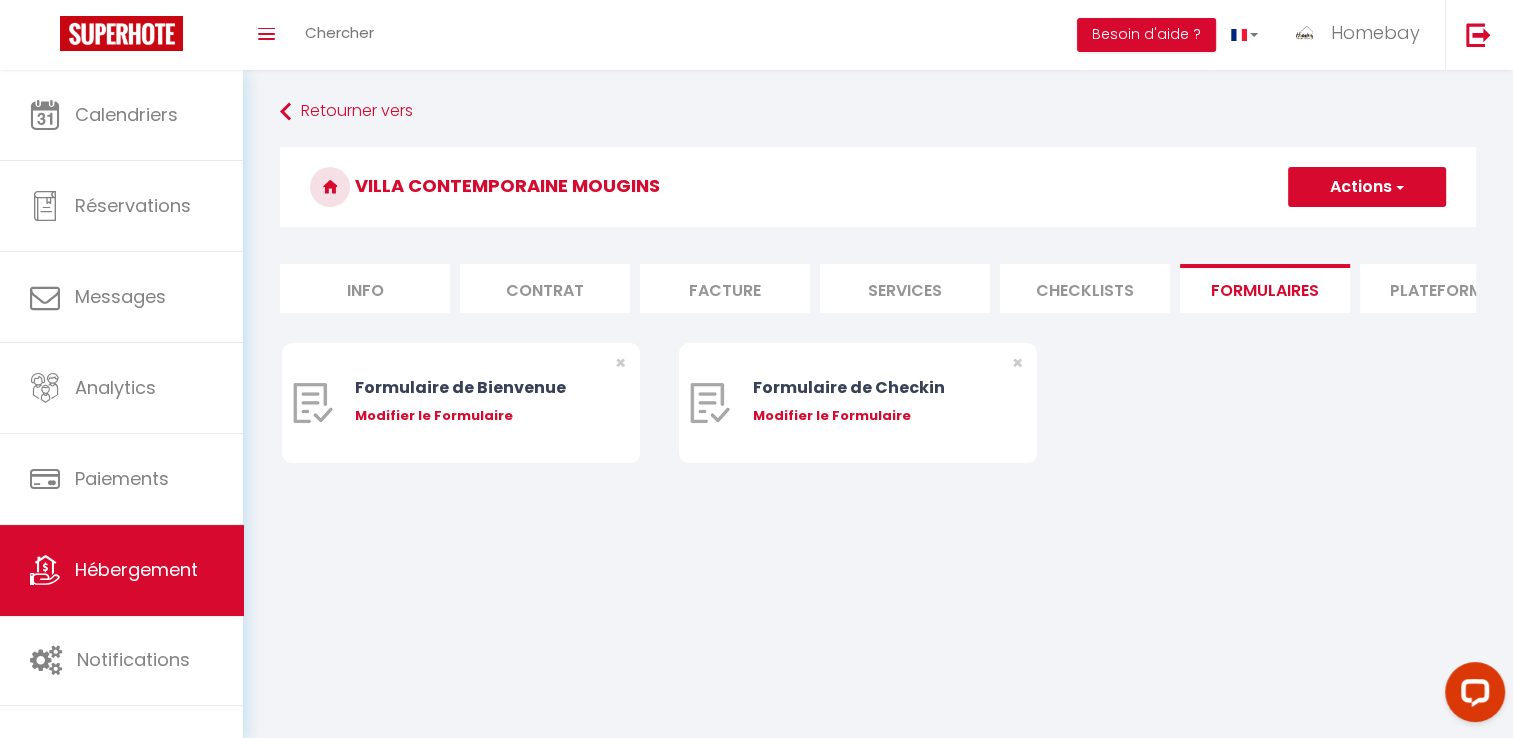 click on "Plateformes" at bounding box center [1445, 288] 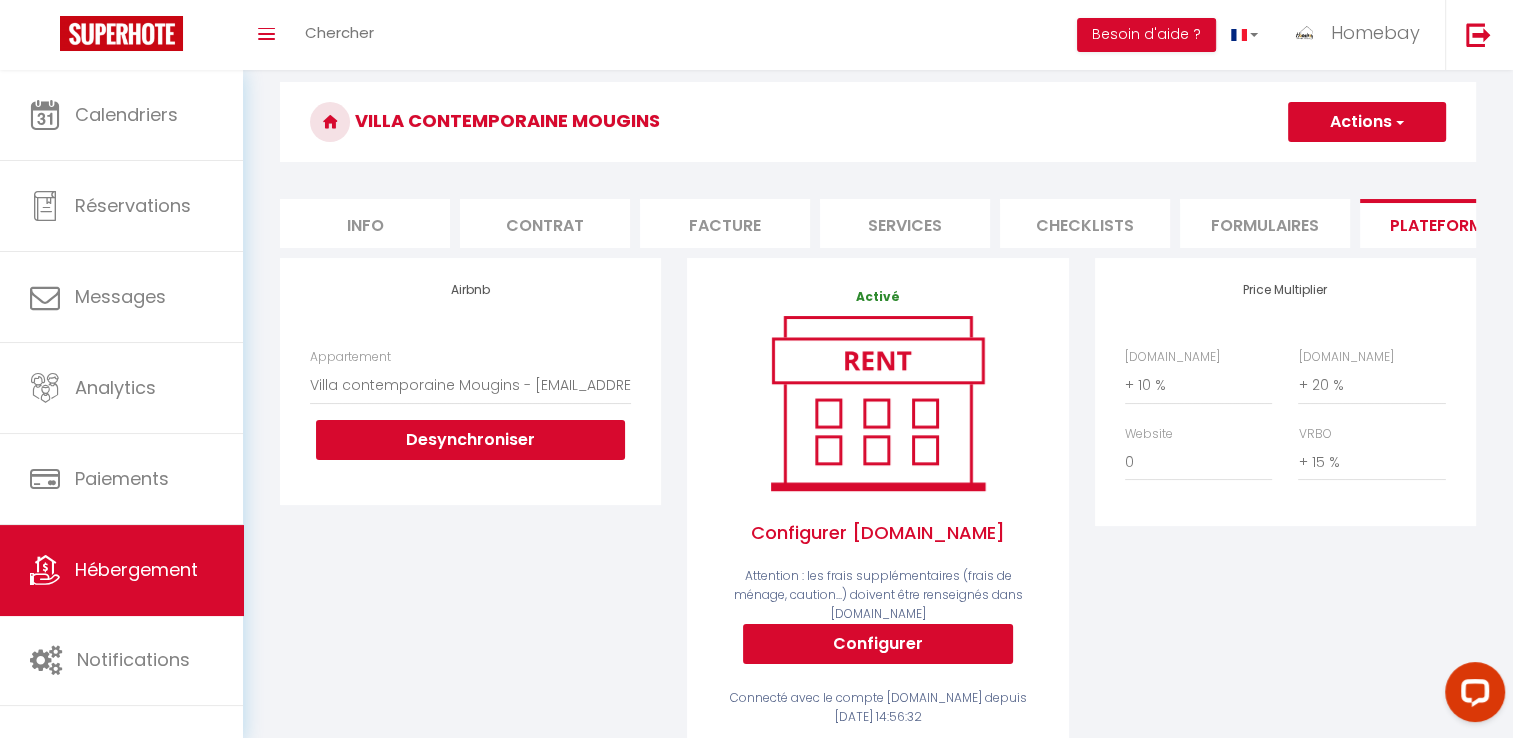 scroll, scrollTop: 100, scrollLeft: 0, axis: vertical 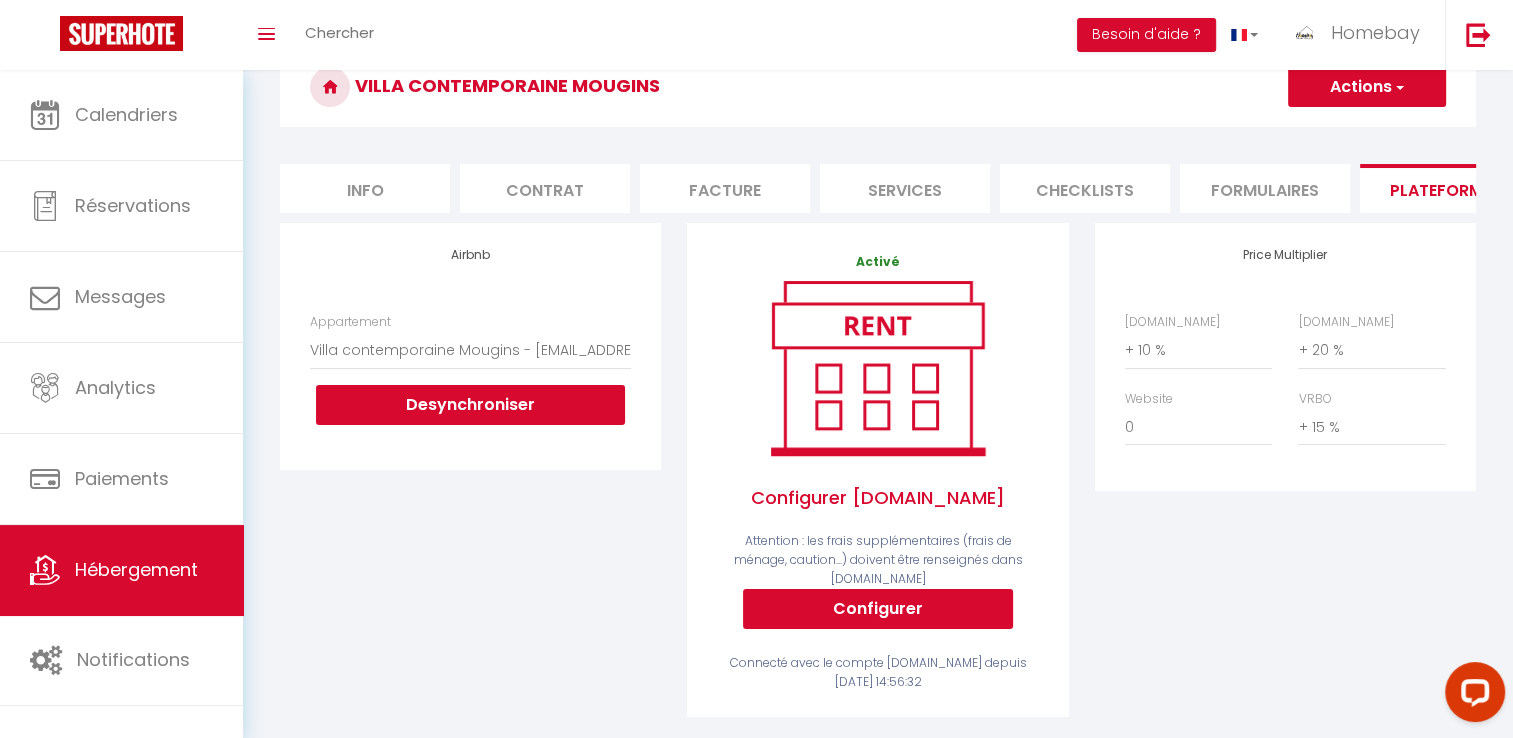 click on "Services" at bounding box center [905, 188] 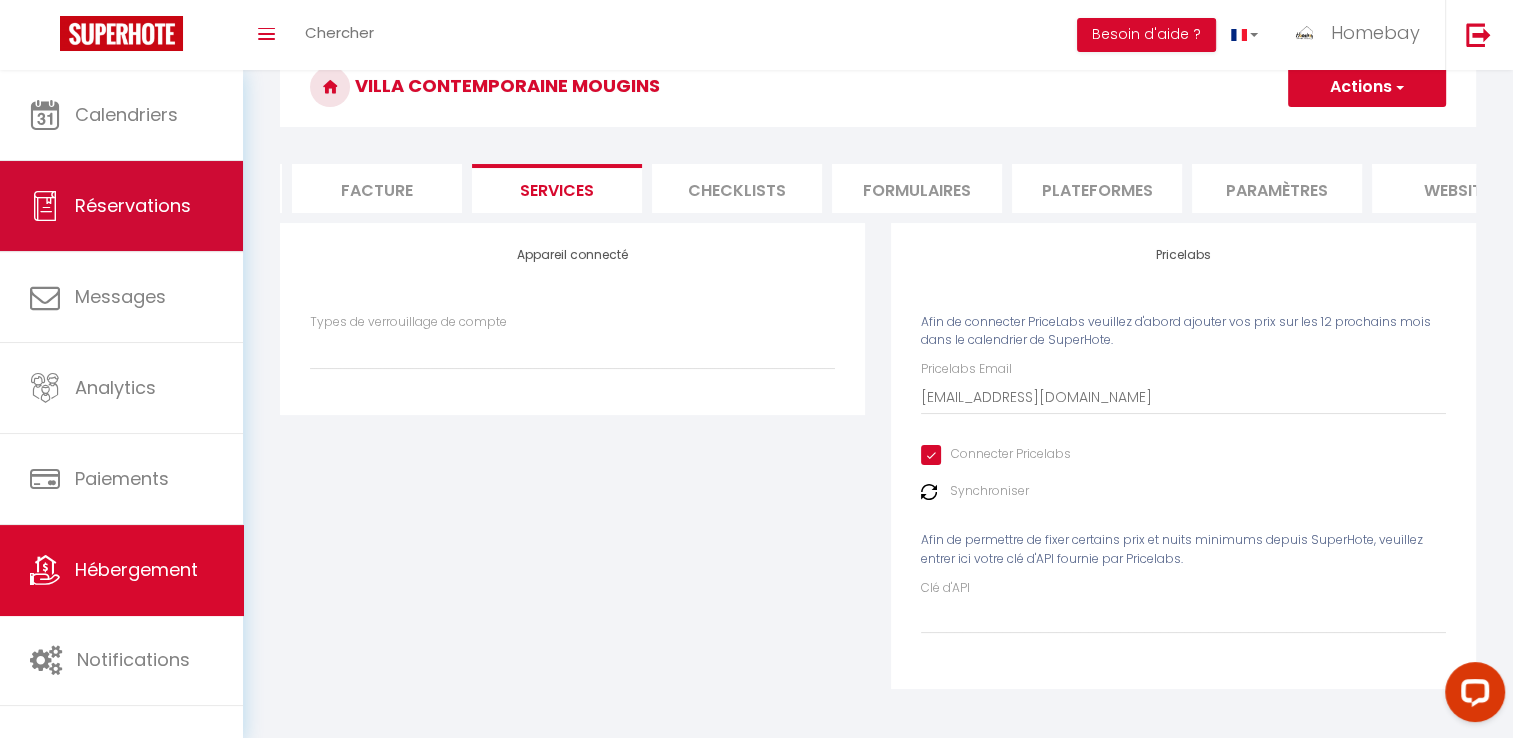 scroll, scrollTop: 0, scrollLeft: 360, axis: horizontal 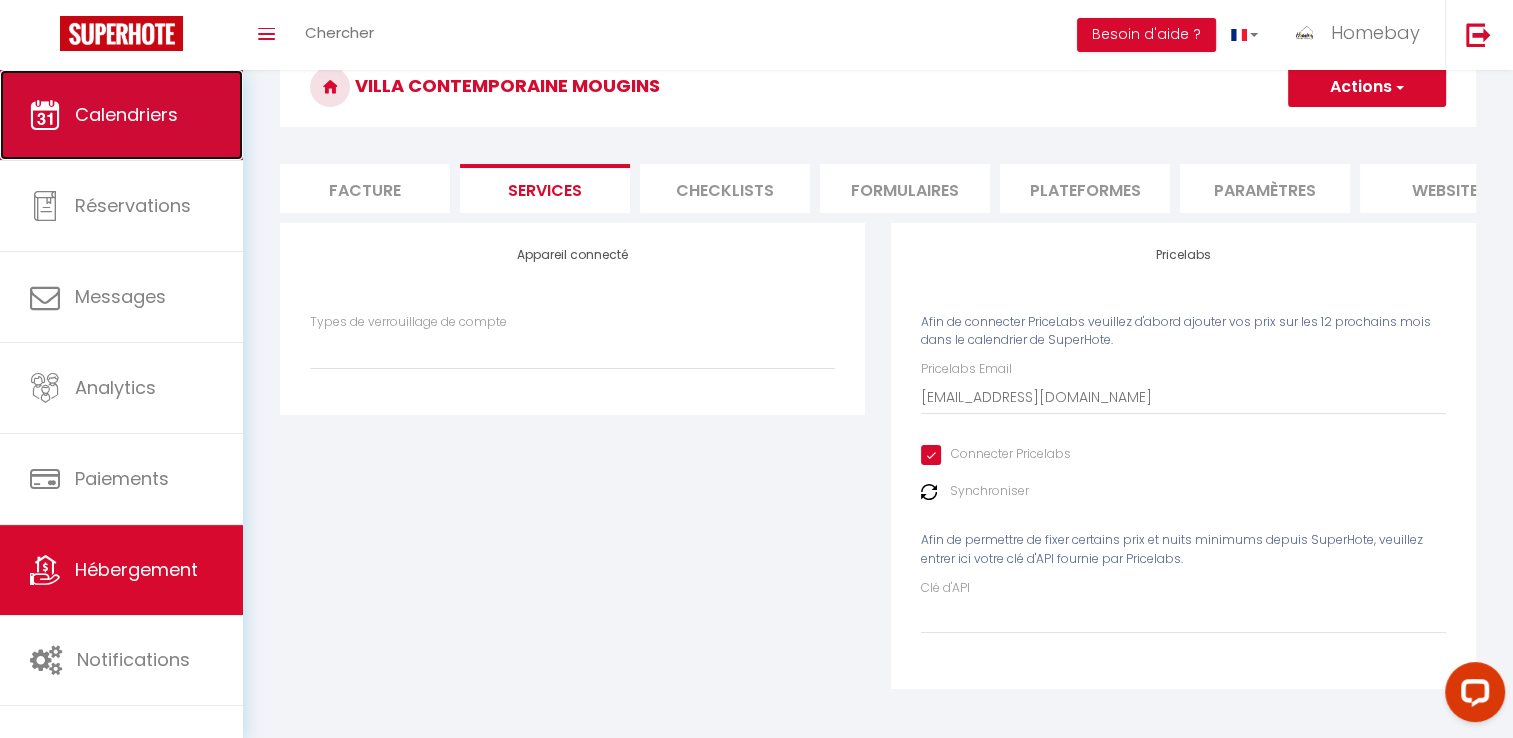 click on "Calendriers" at bounding box center (121, 115) 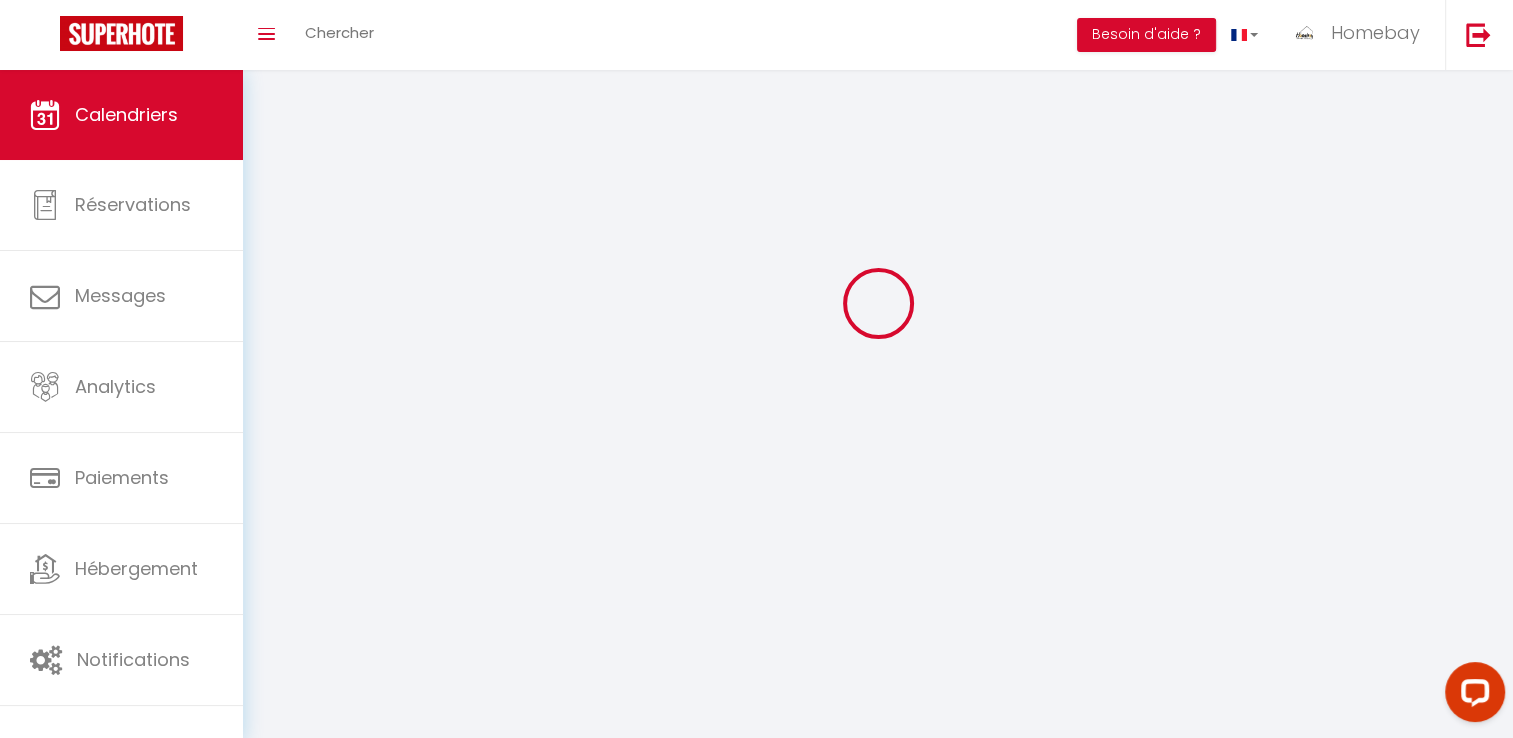 scroll, scrollTop: 0, scrollLeft: 0, axis: both 